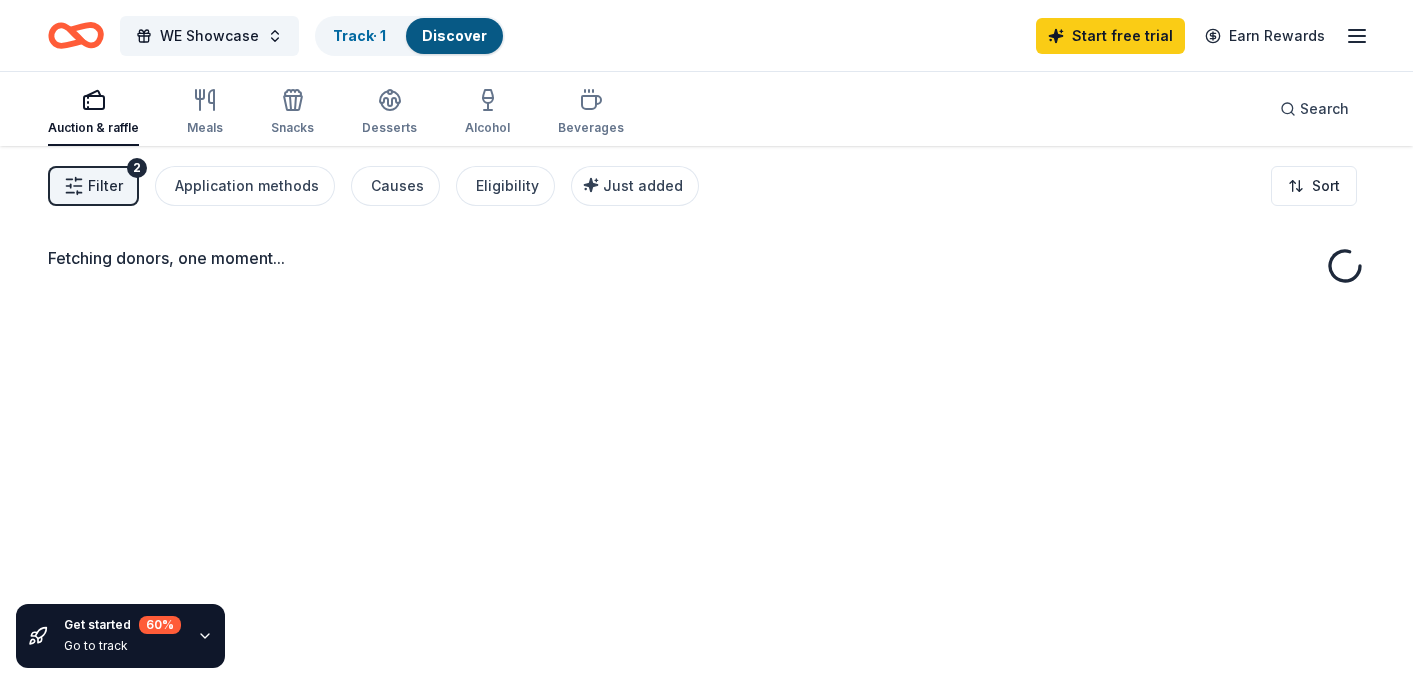 scroll, scrollTop: 0, scrollLeft: 0, axis: both 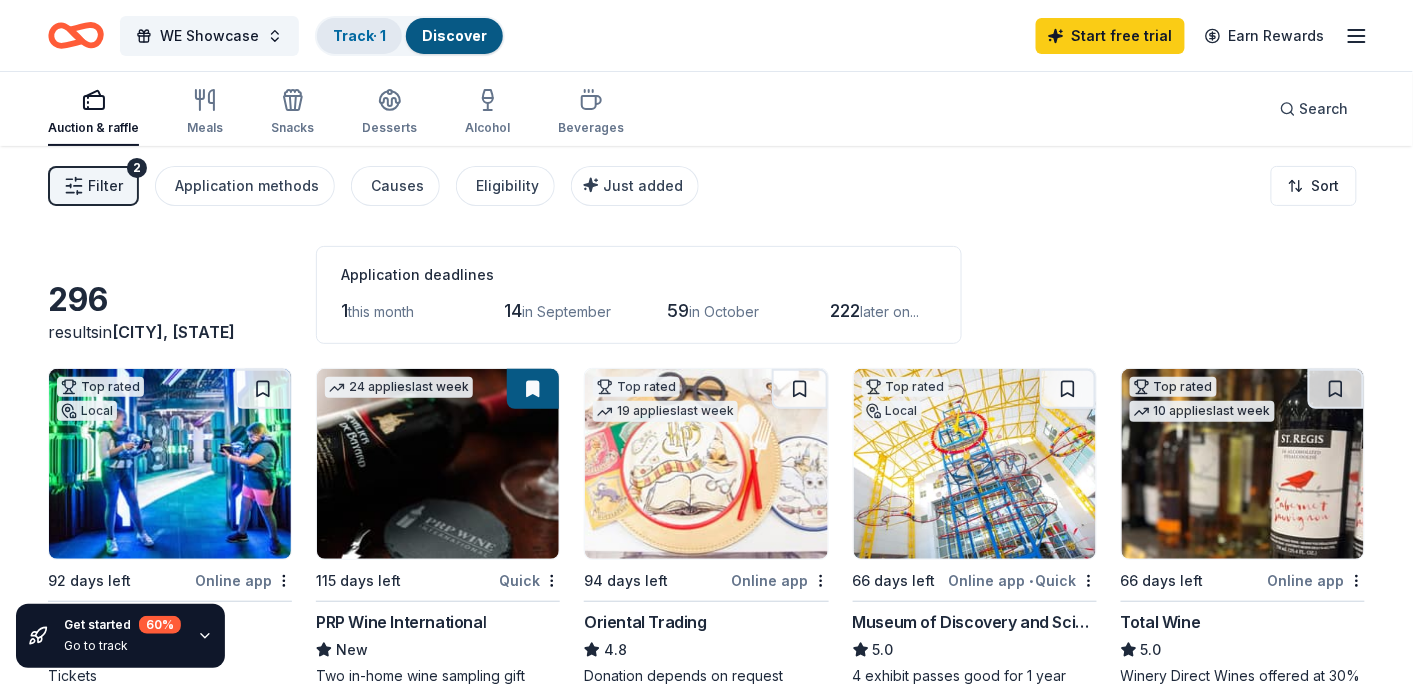 click on "Track  · 1" at bounding box center (359, 35) 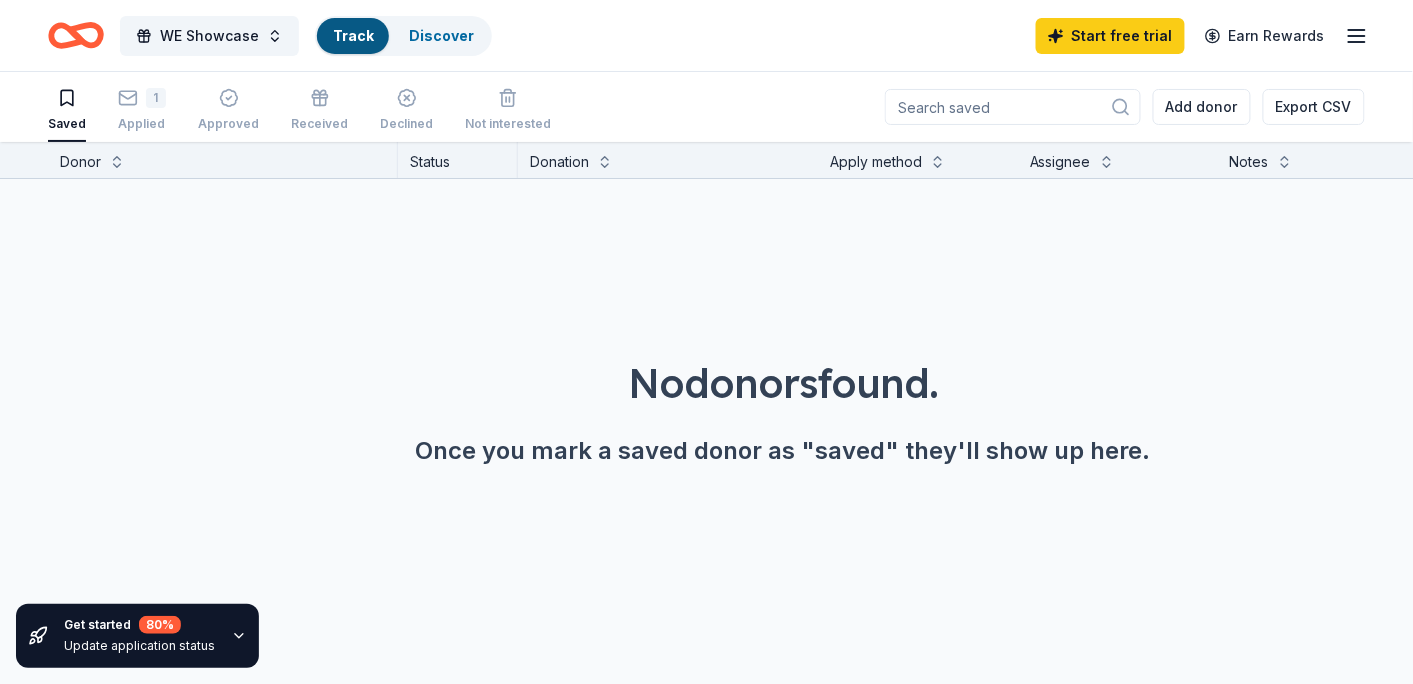 scroll, scrollTop: 1, scrollLeft: 0, axis: vertical 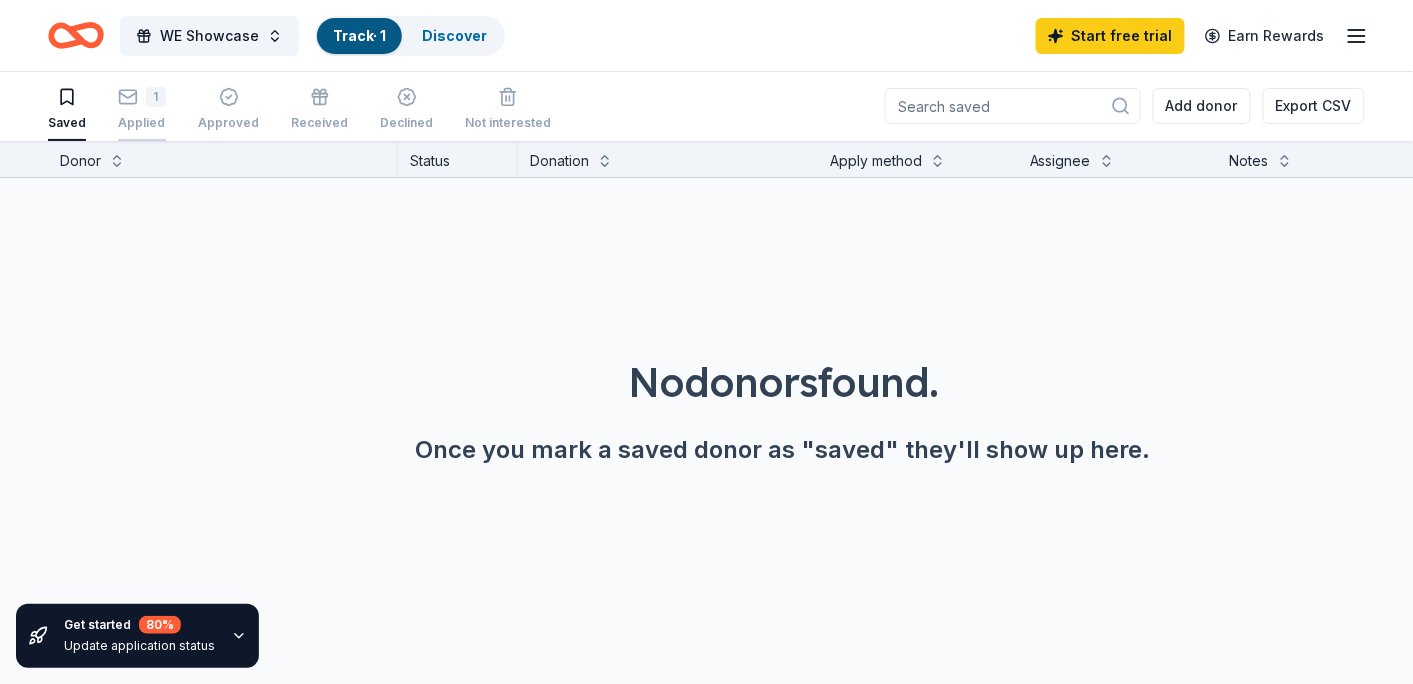 click 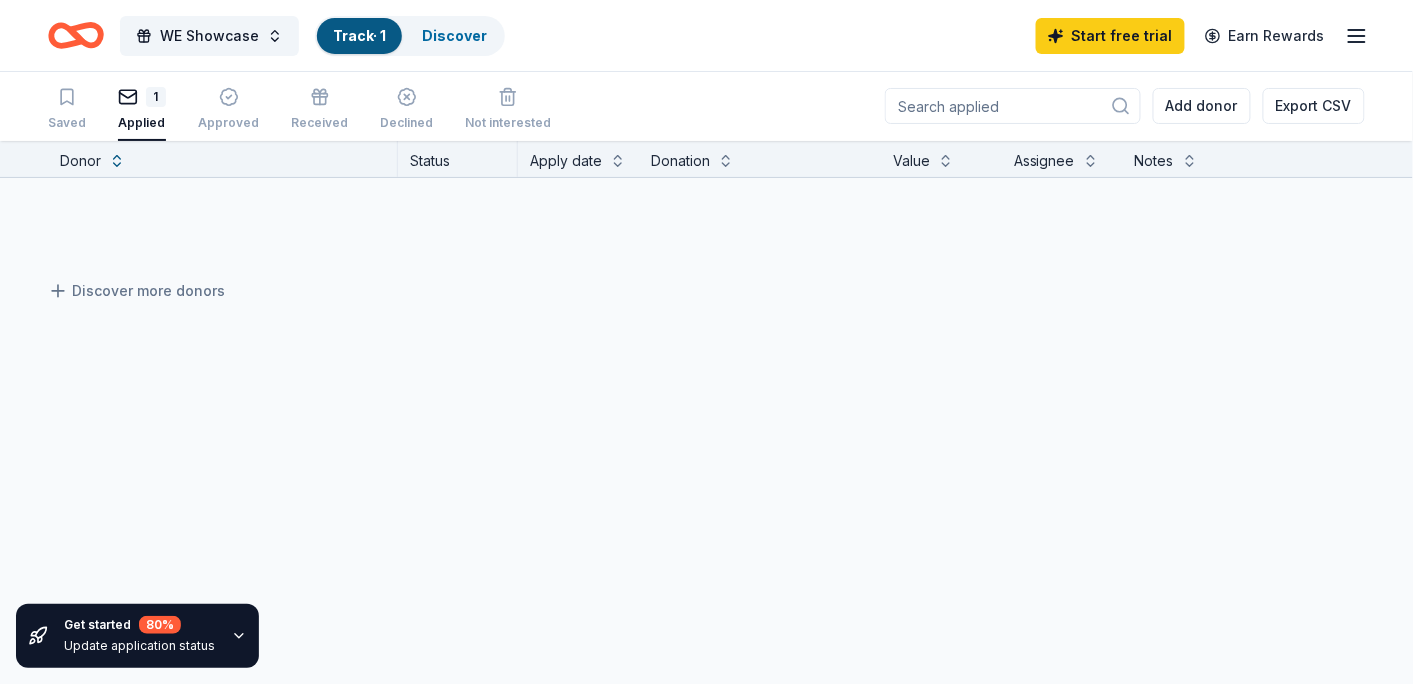 scroll, scrollTop: 0, scrollLeft: 0, axis: both 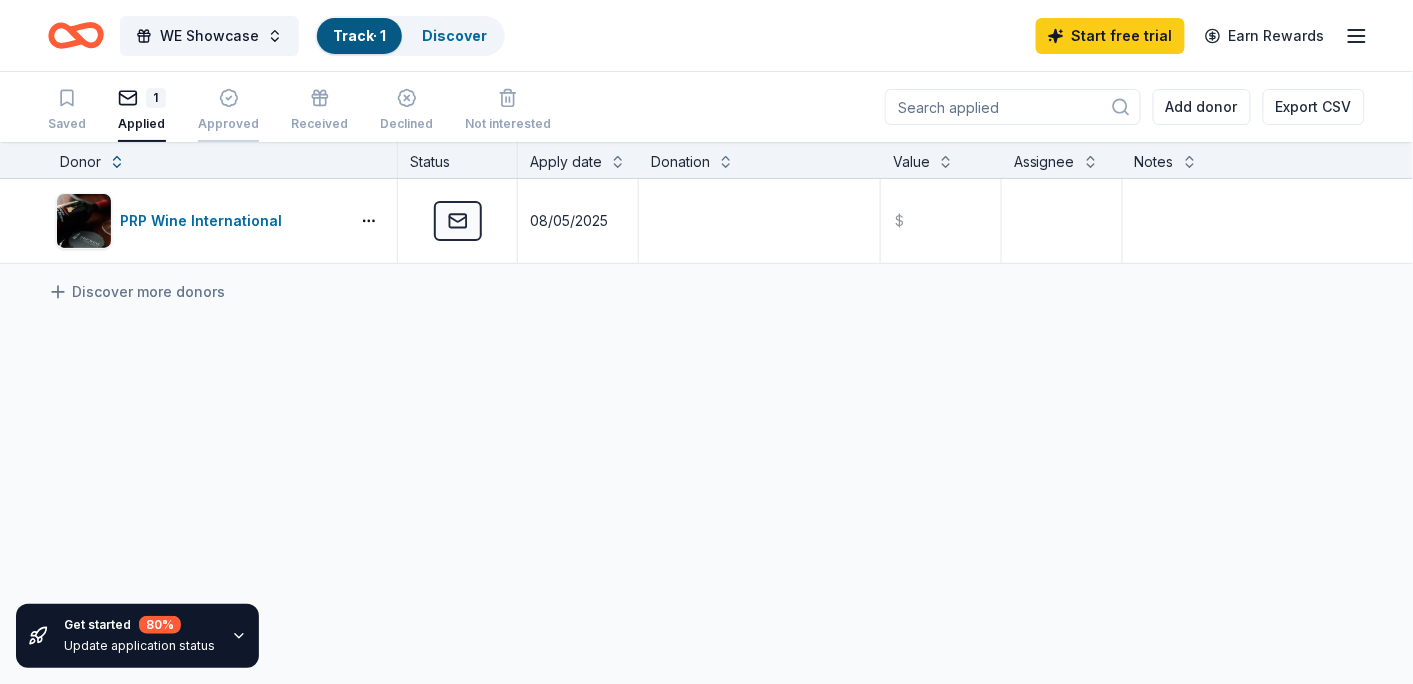 click 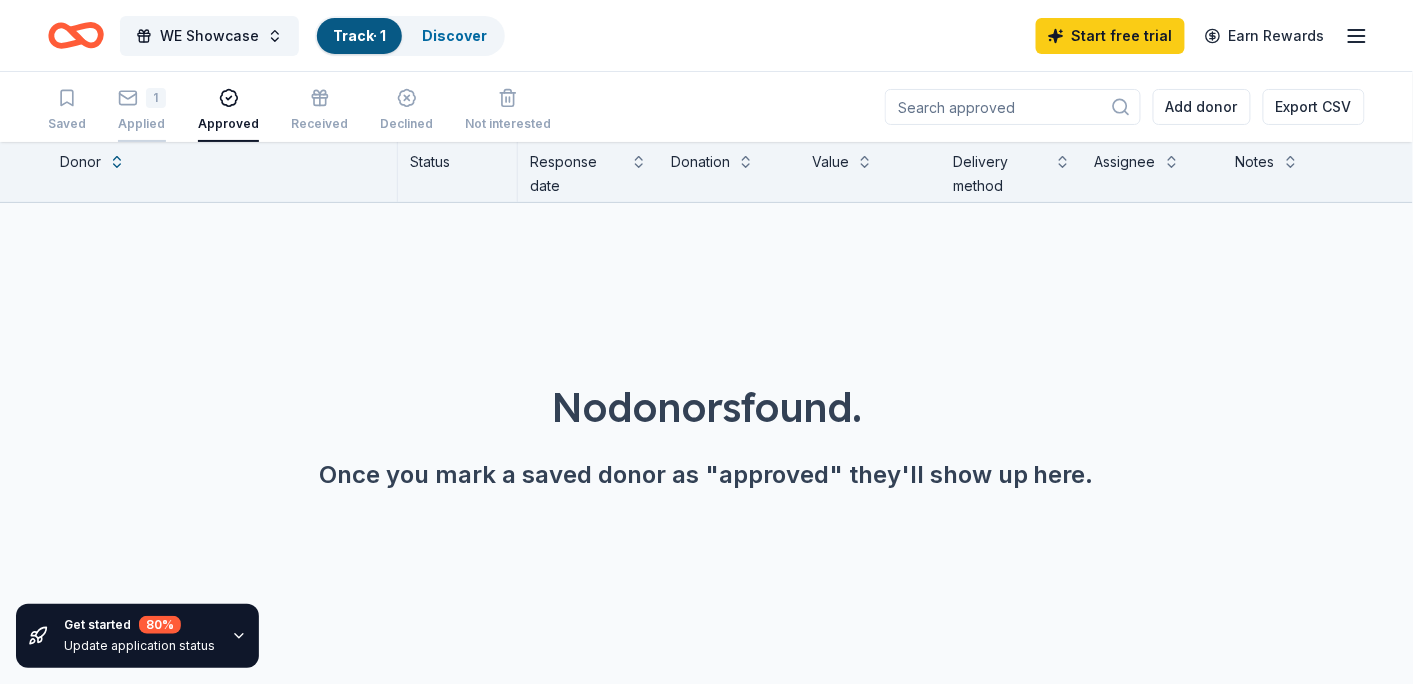 click 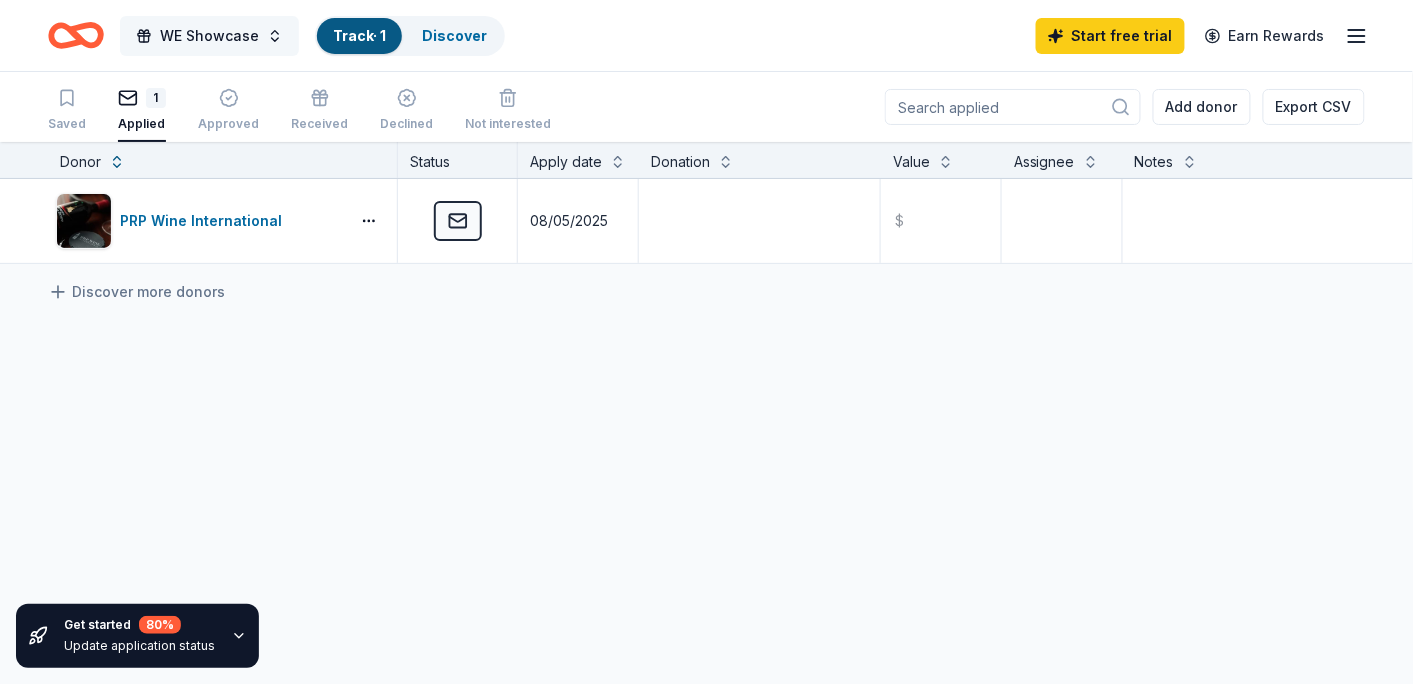 click on "WE Showcase" at bounding box center [209, 36] 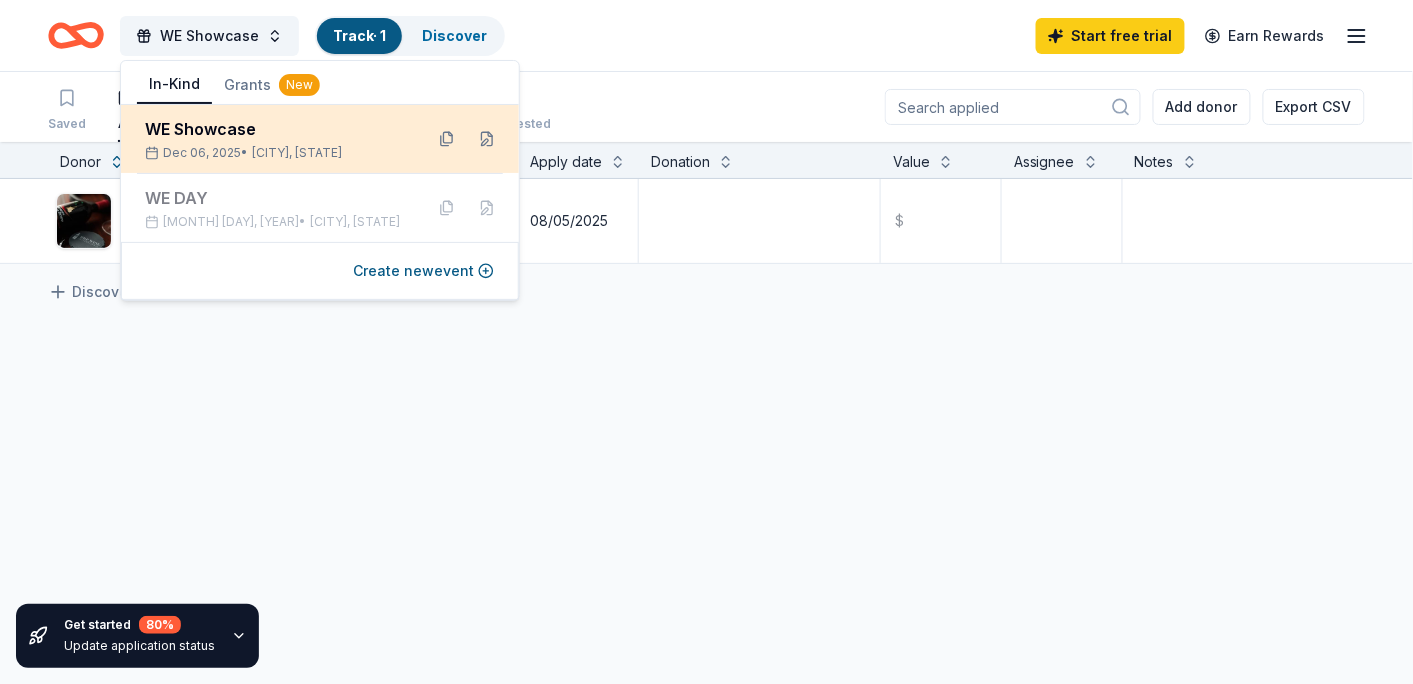 click on "WE Showcase" at bounding box center (276, 129) 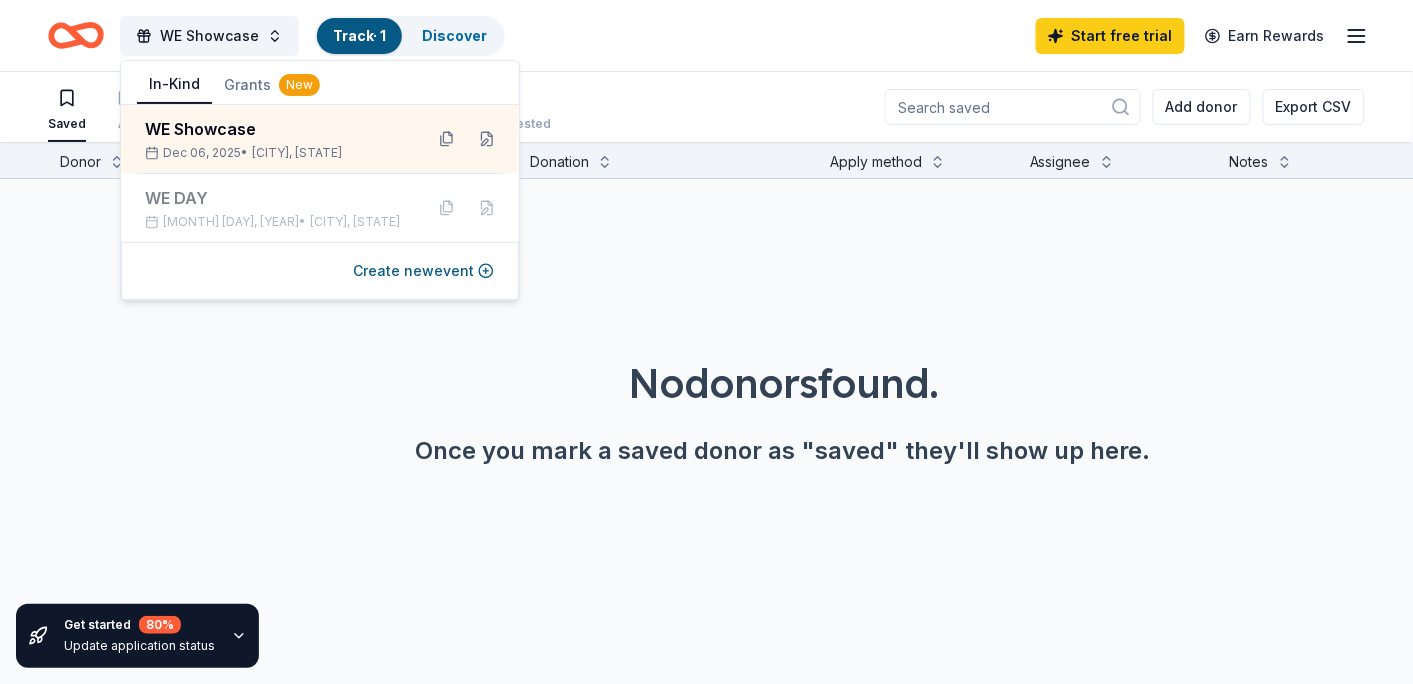 click on "No donors found. Once you mark a saved donor as "saved"
they'll show up here." at bounding box center [783, 355] 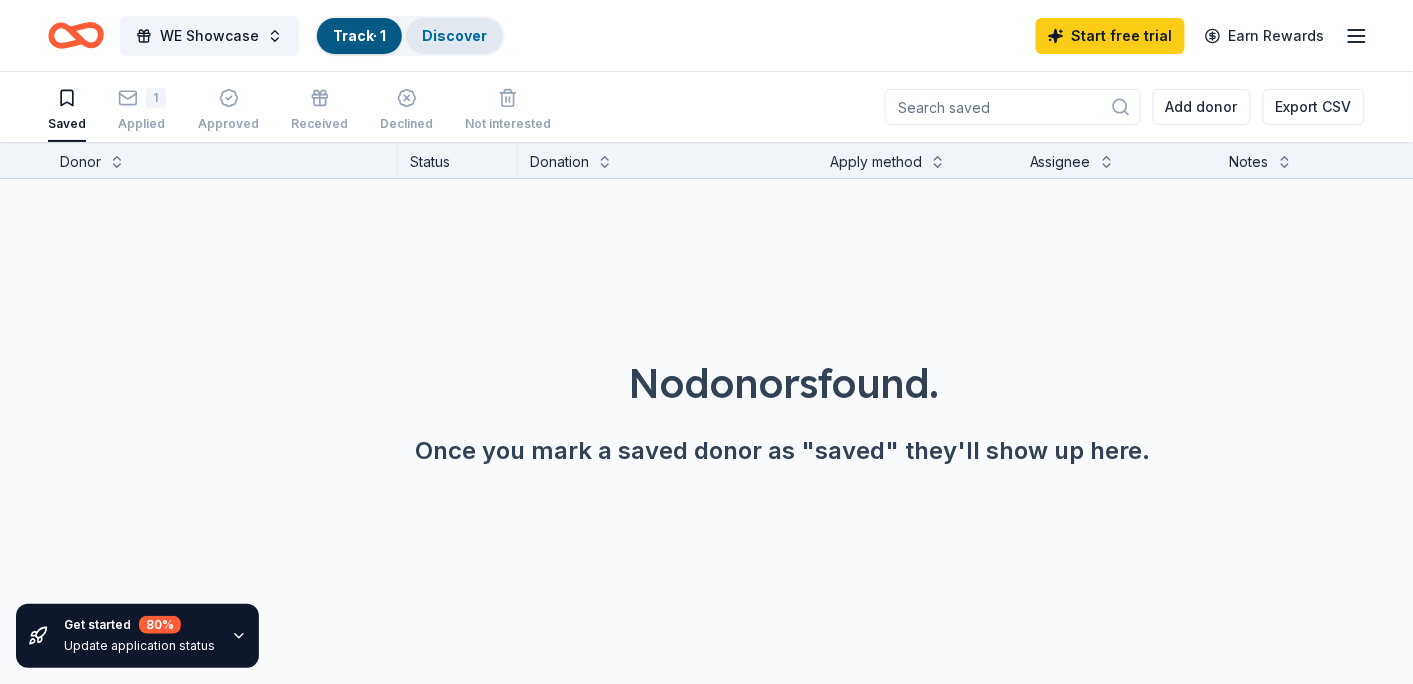 click on "Discover" at bounding box center [454, 35] 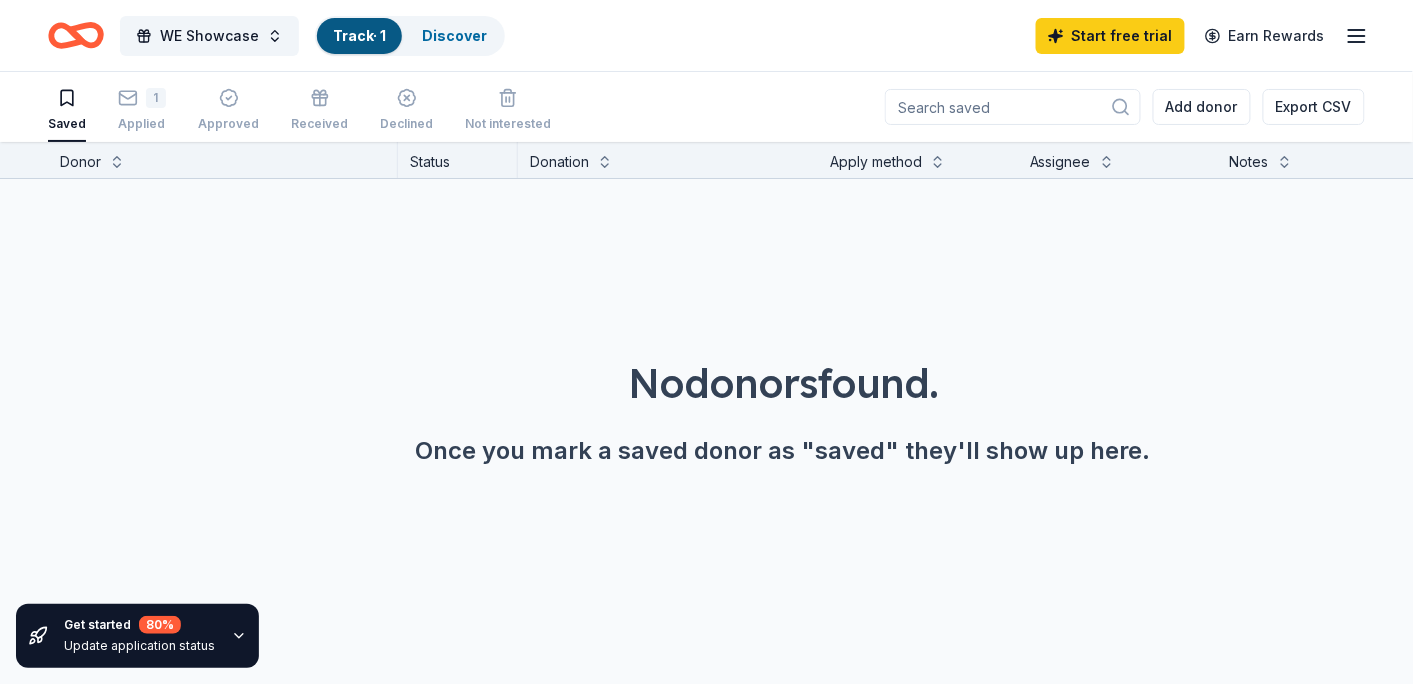 scroll, scrollTop: 1, scrollLeft: 0, axis: vertical 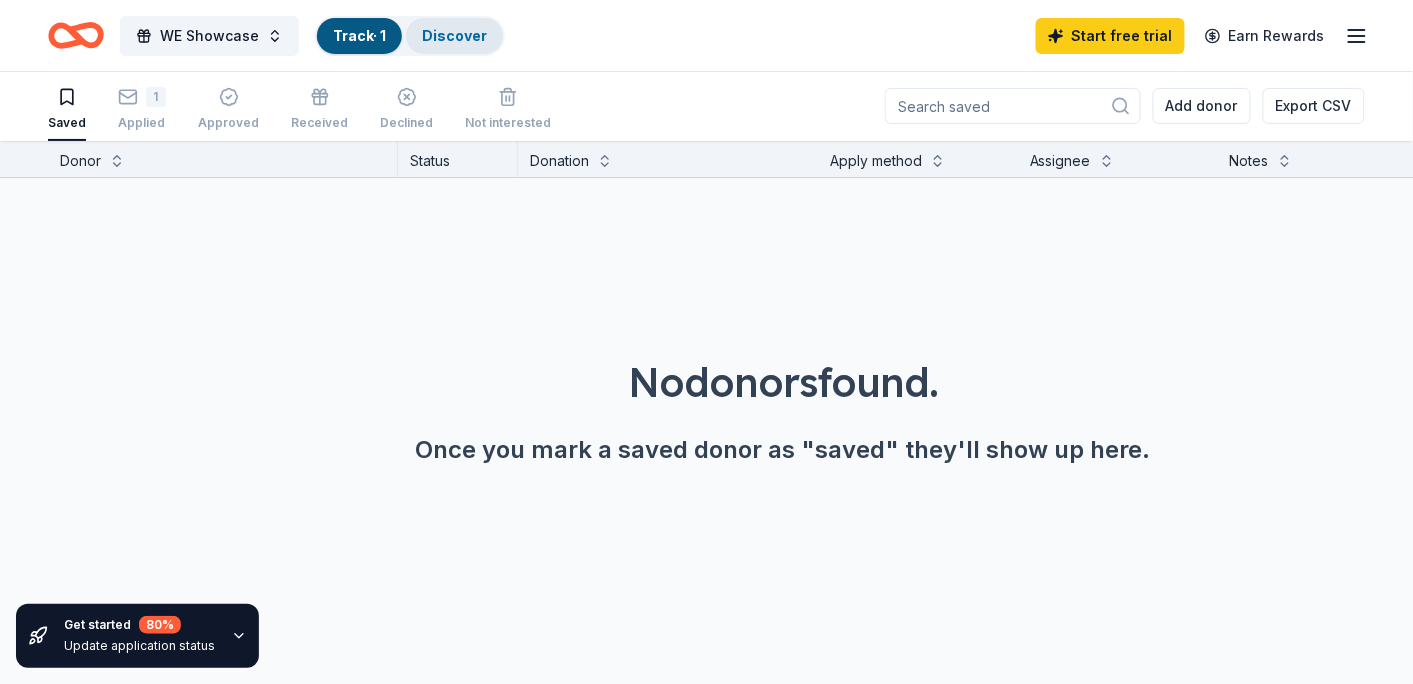 click on "Discover" at bounding box center [454, 35] 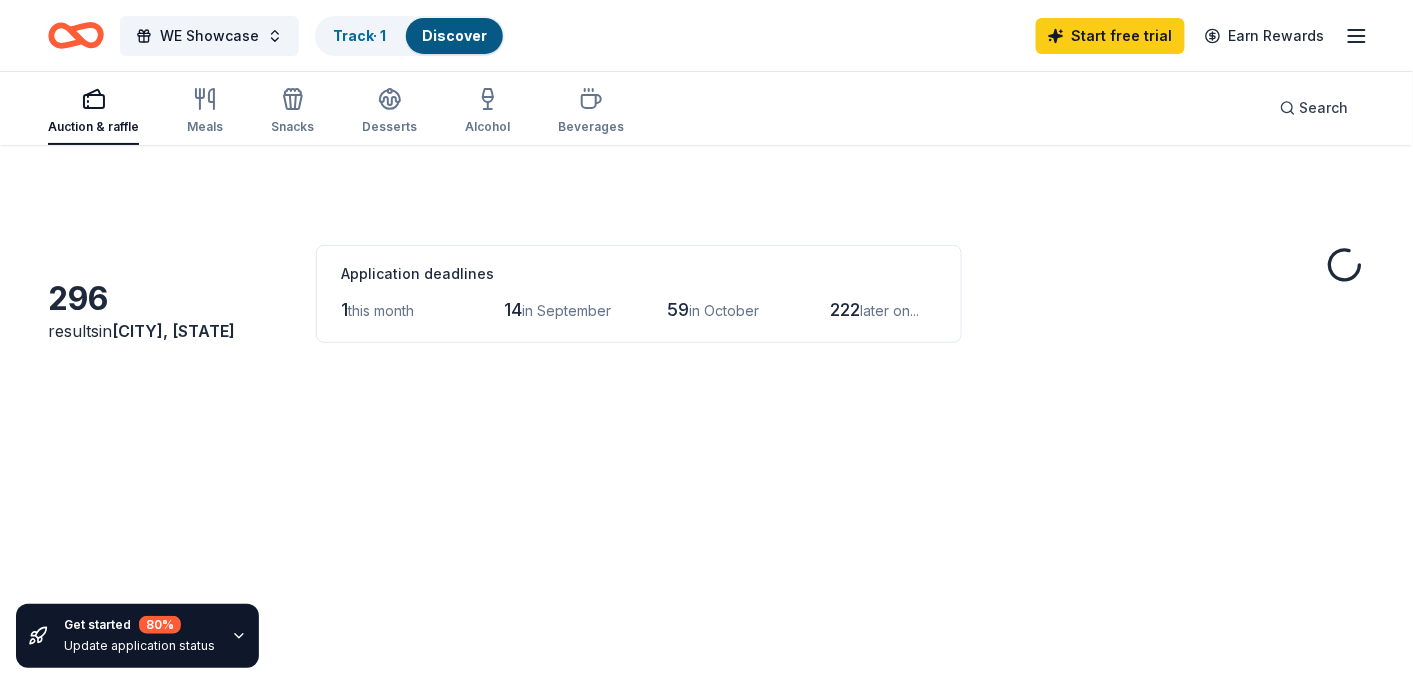 scroll, scrollTop: 0, scrollLeft: 0, axis: both 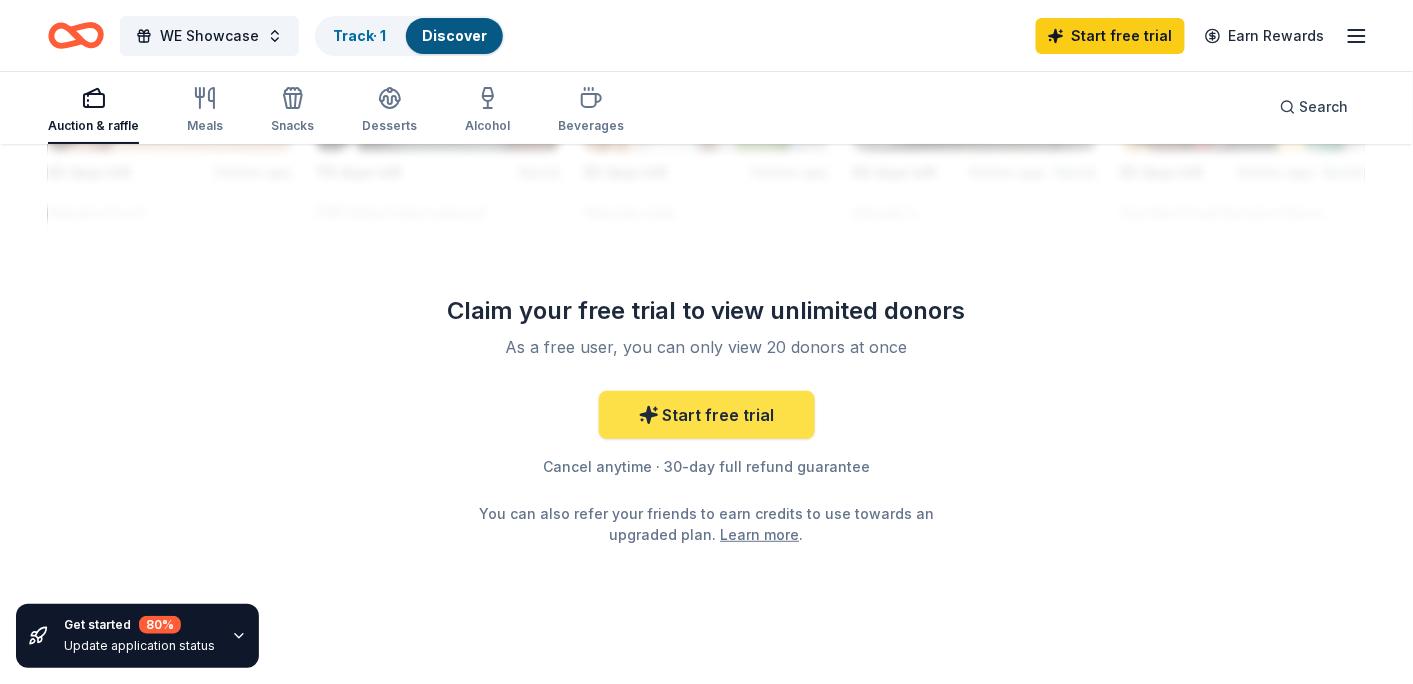 click on "Start free  trial" at bounding box center [707, 415] 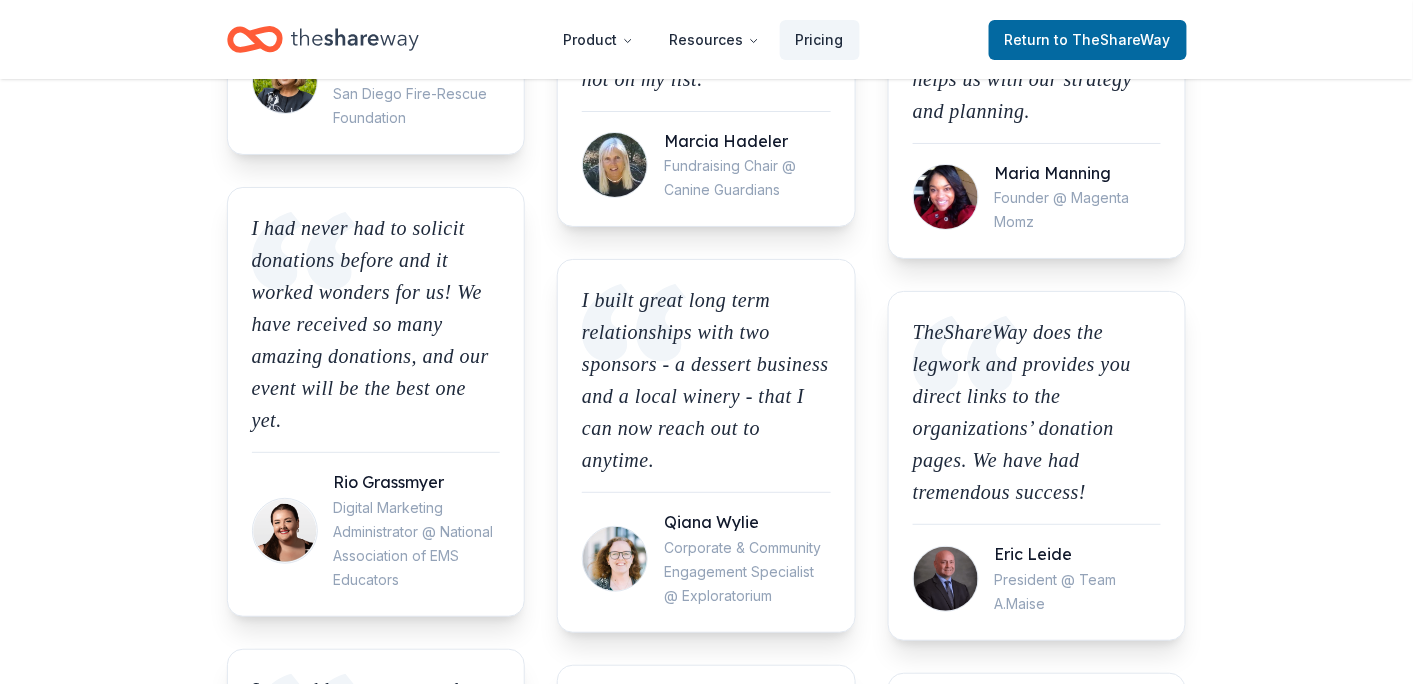 scroll, scrollTop: 0, scrollLeft: 0, axis: both 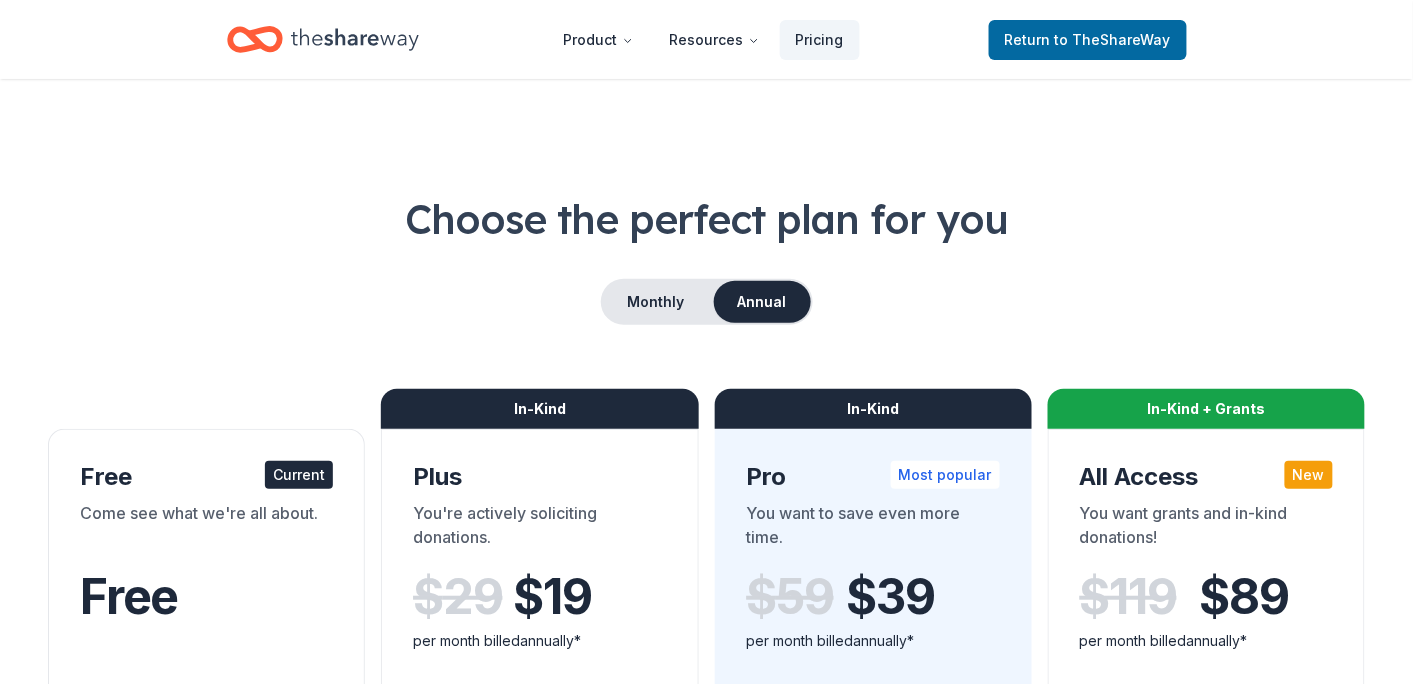 click 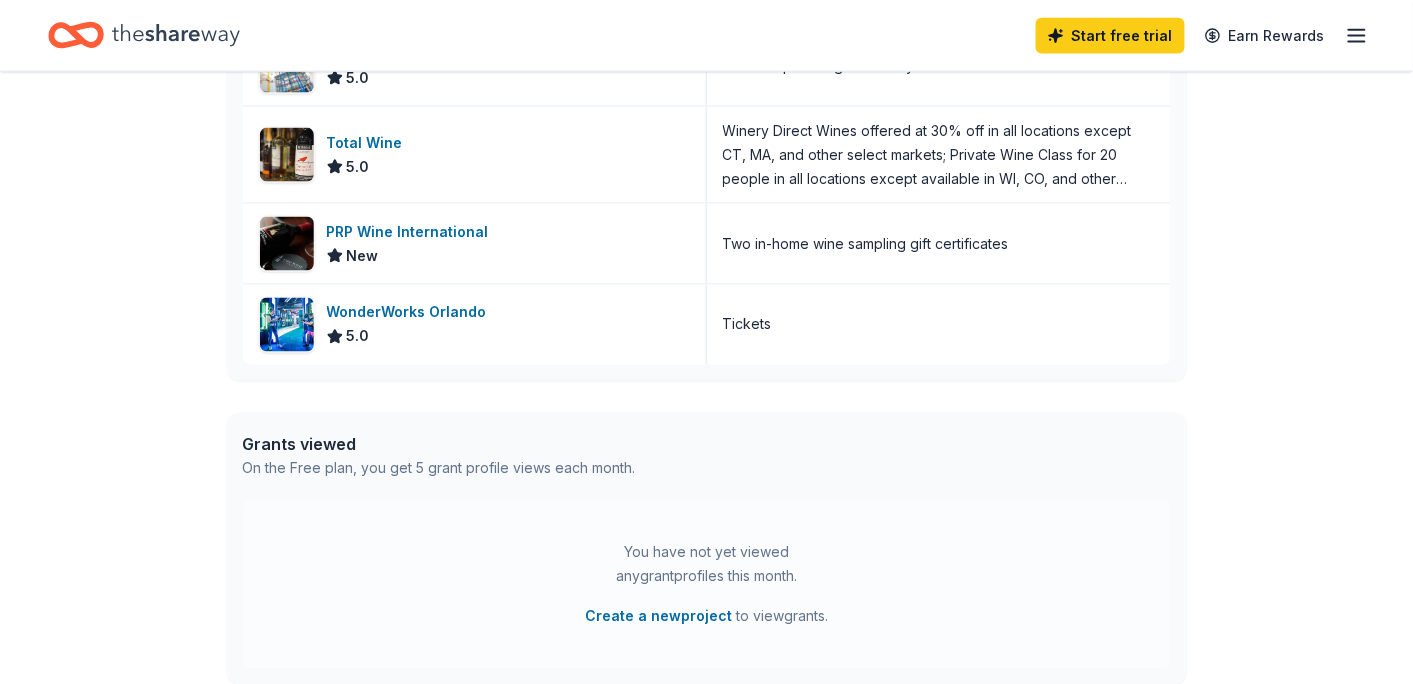 scroll, scrollTop: 753, scrollLeft: 0, axis: vertical 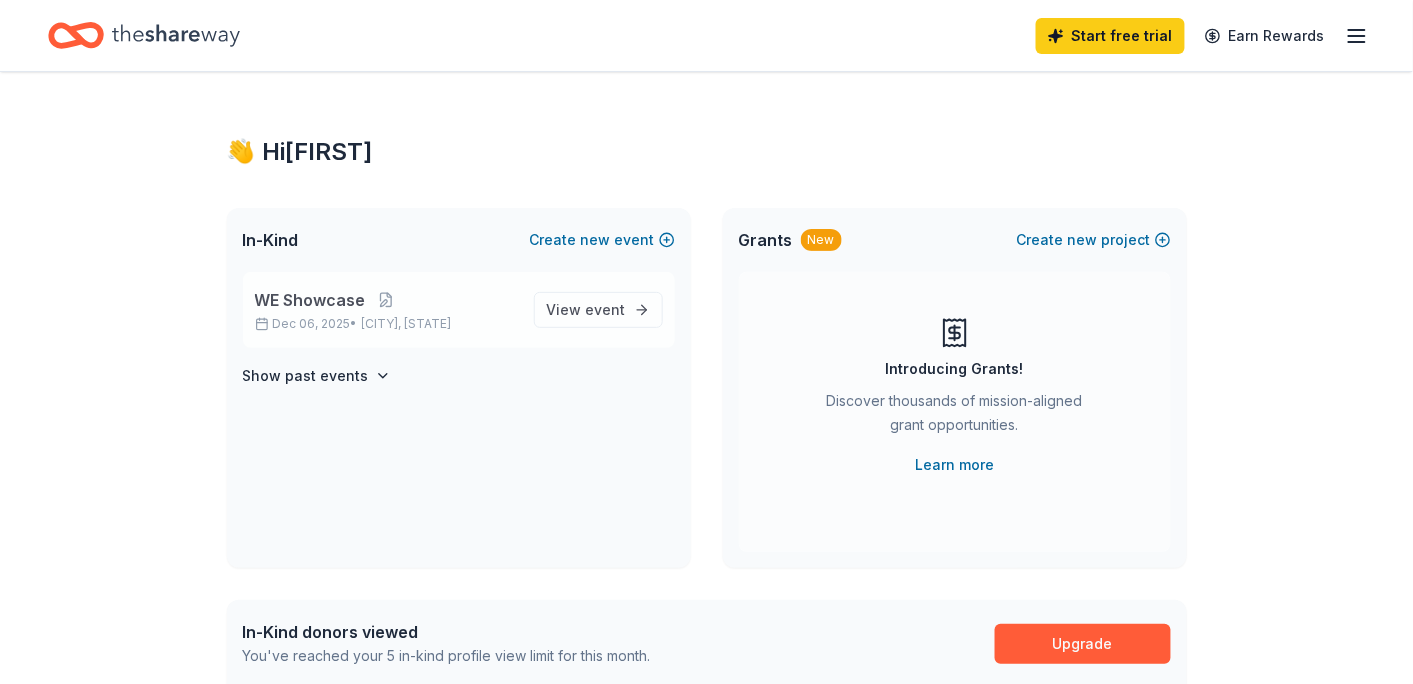 click on "WE Showcase" at bounding box center (310, 300) 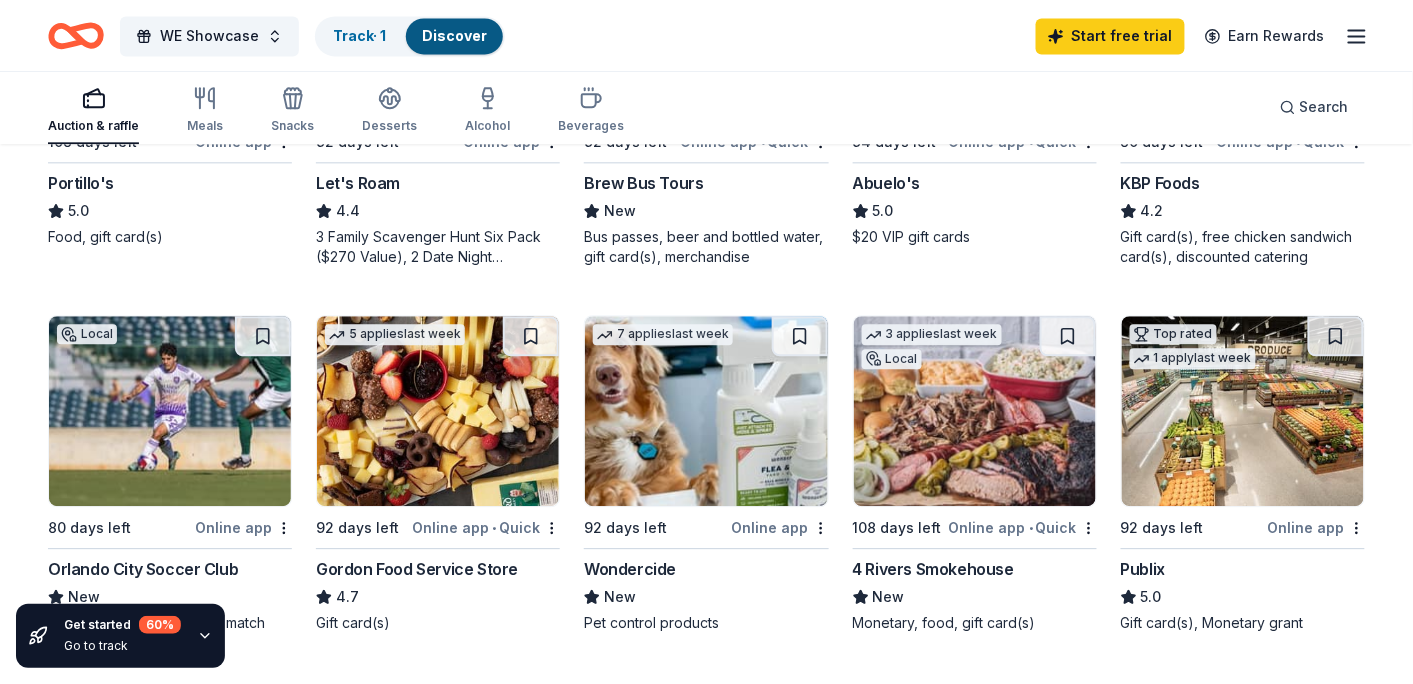 scroll, scrollTop: 1225, scrollLeft: 0, axis: vertical 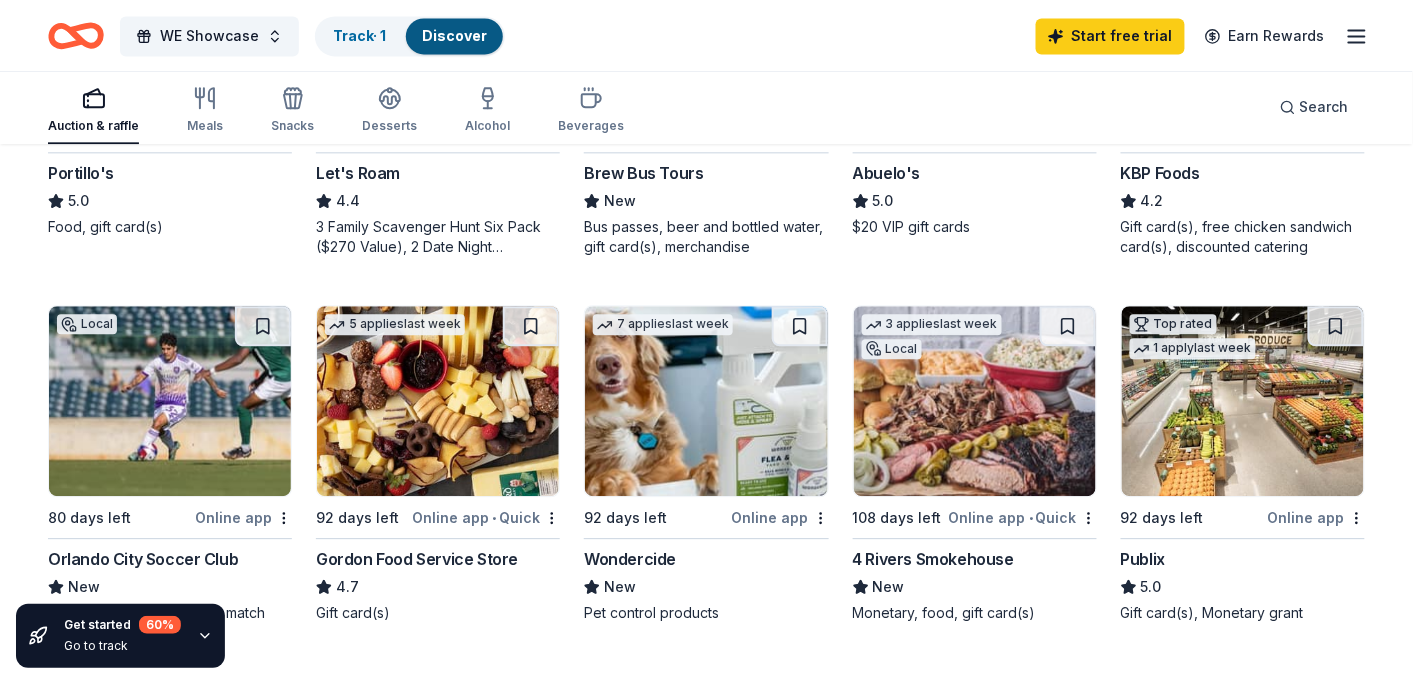 click on "Publix" at bounding box center [1143, 559] 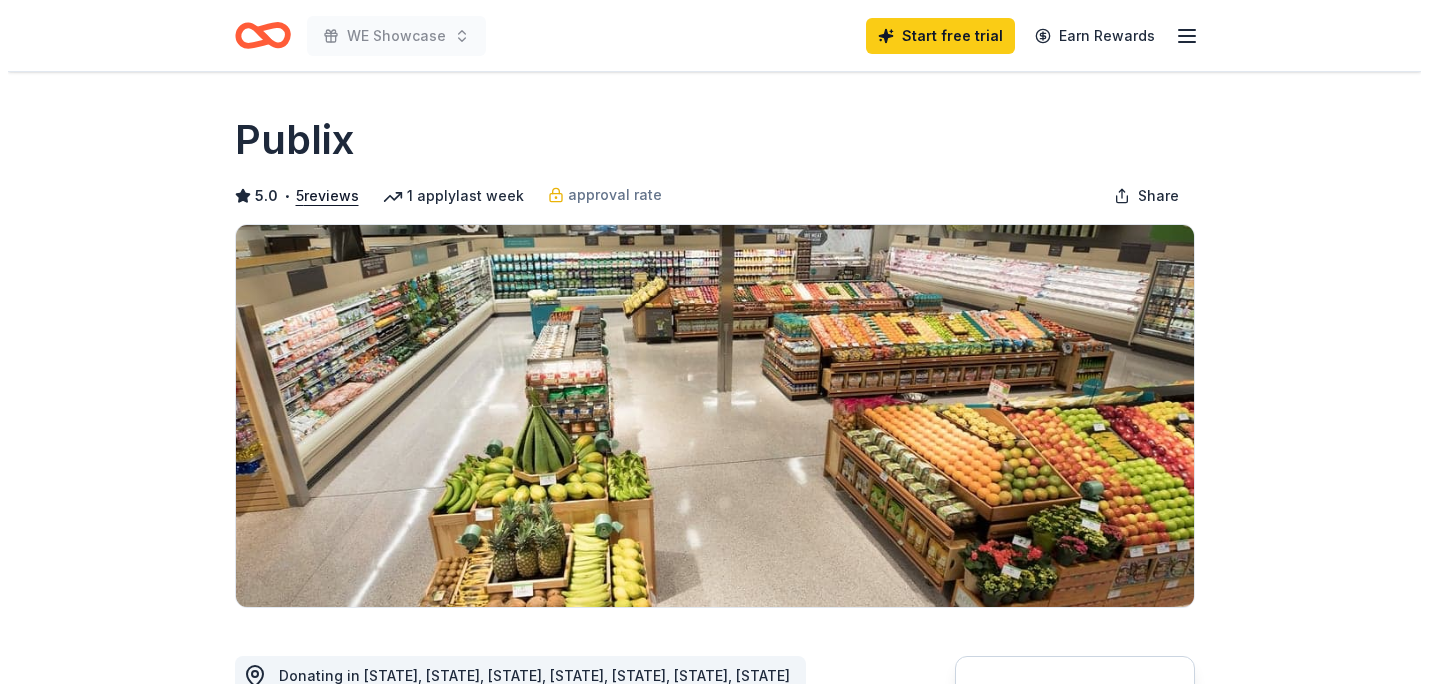scroll, scrollTop: 0, scrollLeft: 0, axis: both 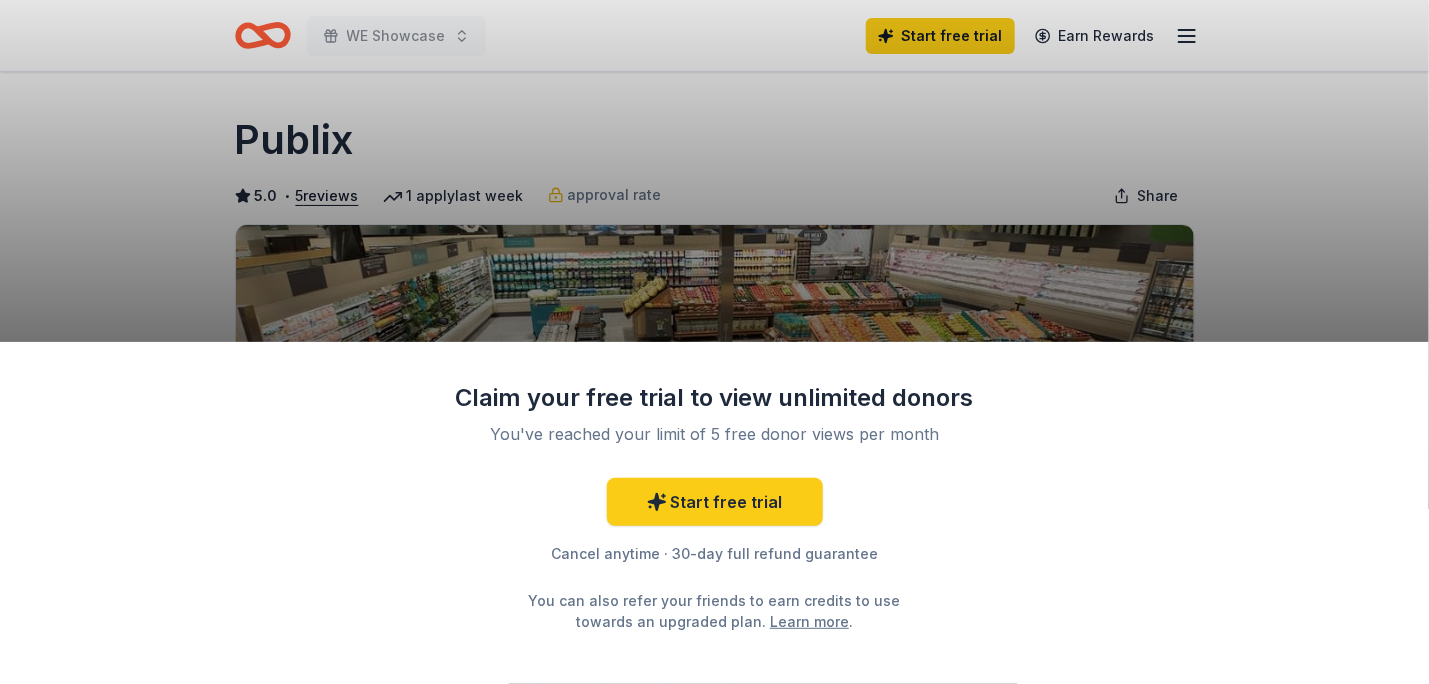 click on "Claim your free trial to view unlimited donors You've reached your limit of 5 free donor views per month Start free  trial Cancel anytime · 30-day full refund guarantee You can also refer your friends to earn credits to use towards an upgraded plan.   Learn more ." at bounding box center (714, 513) 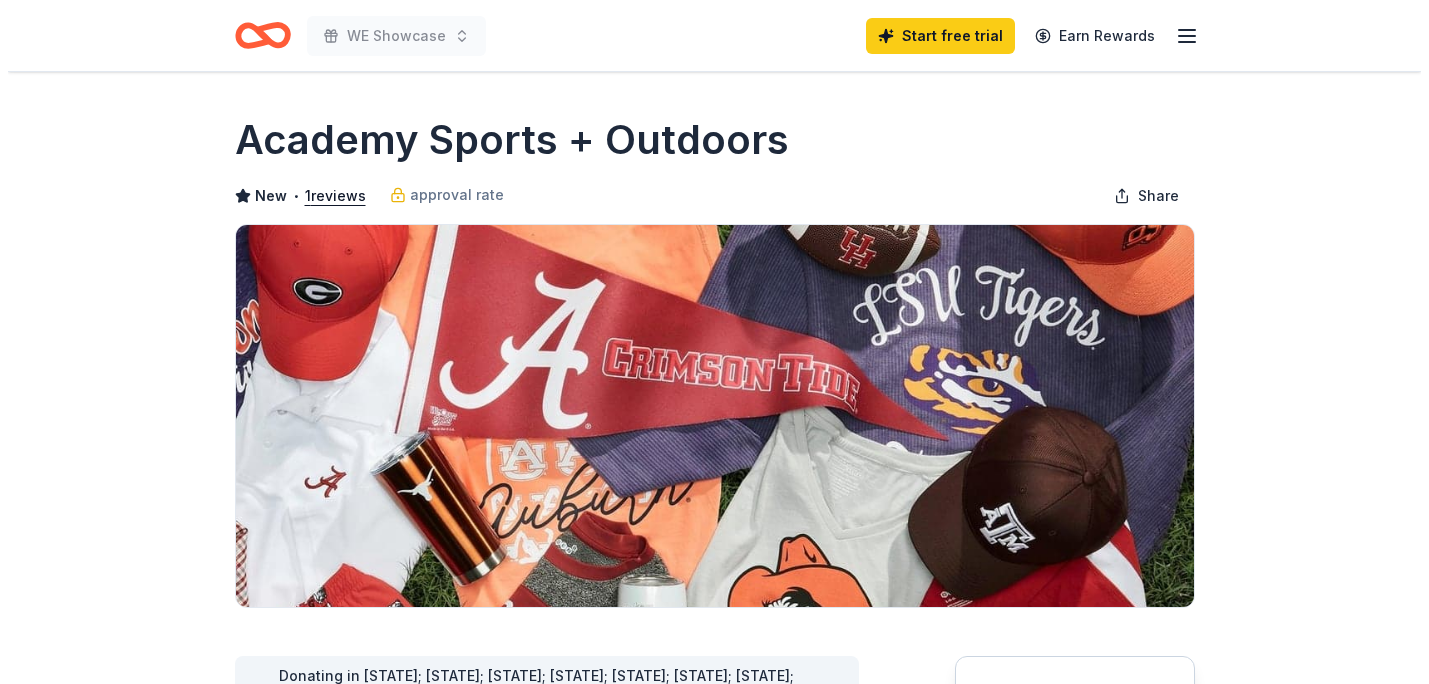 scroll, scrollTop: 0, scrollLeft: 0, axis: both 